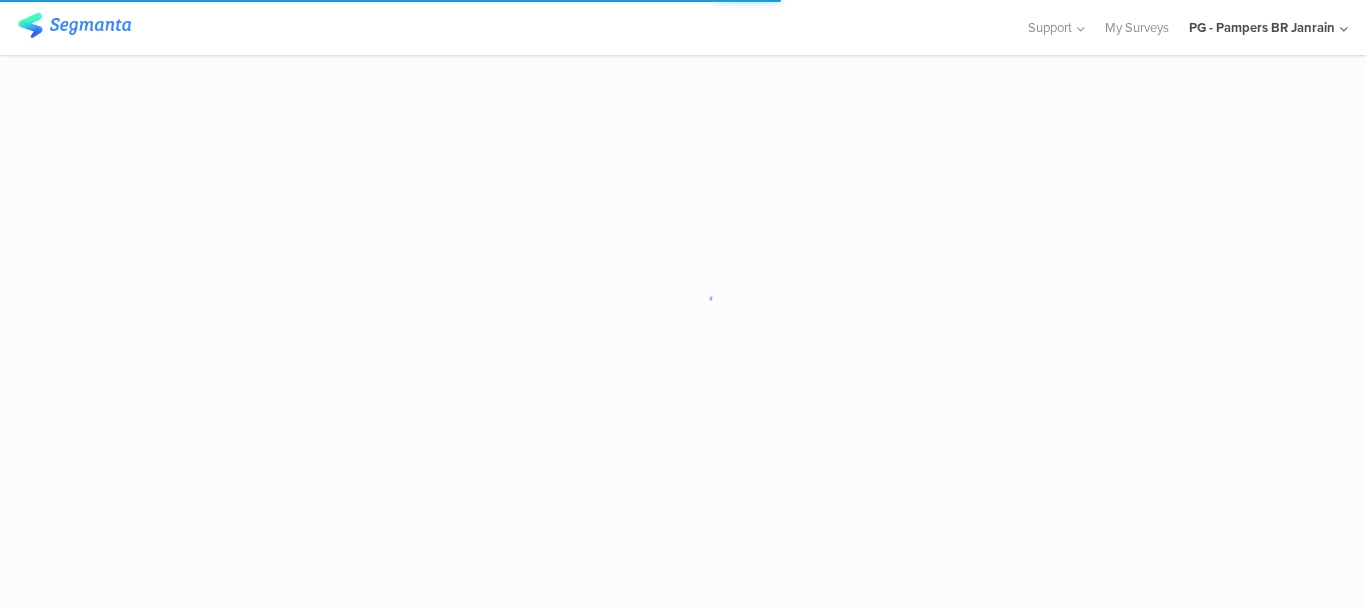 scroll, scrollTop: 0, scrollLeft: 0, axis: both 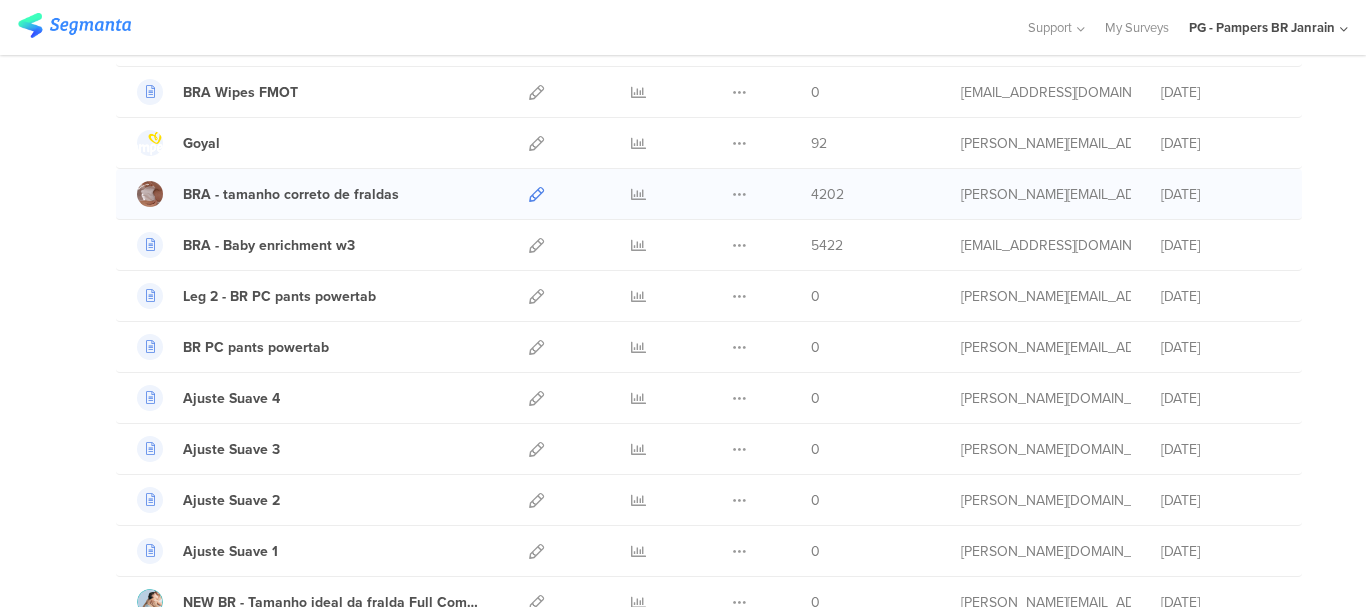 click at bounding box center [536, 194] 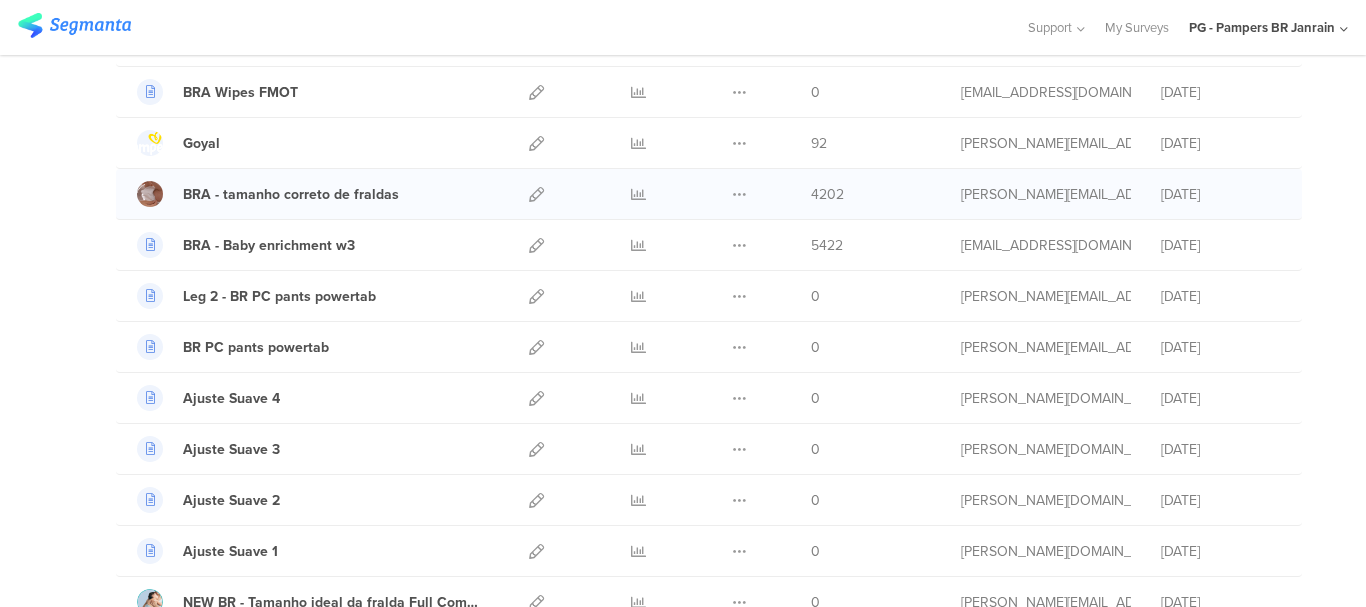 scroll, scrollTop: 0, scrollLeft: 0, axis: both 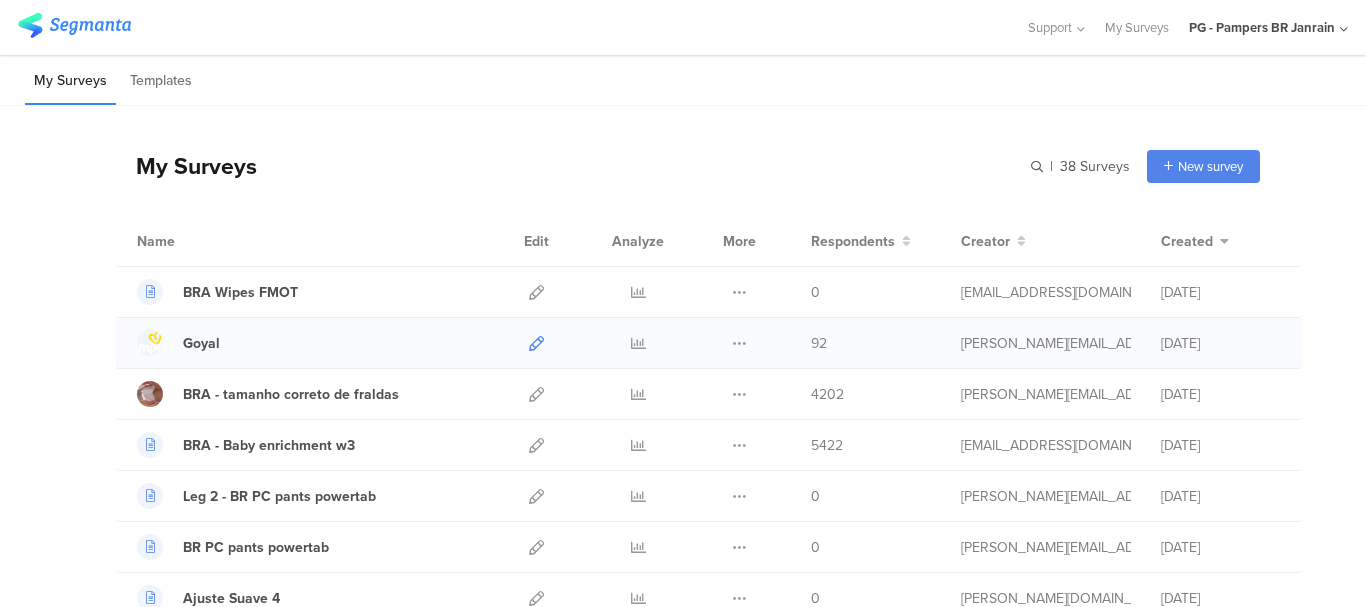 click at bounding box center [536, 343] 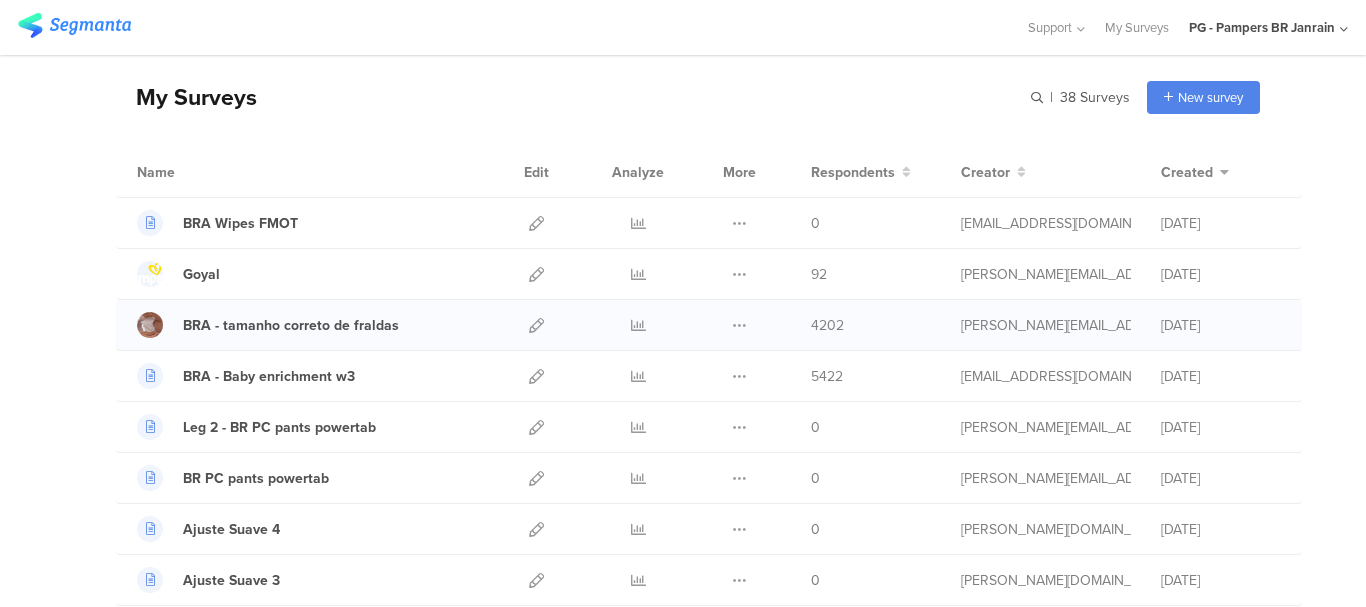 scroll, scrollTop: 300, scrollLeft: 0, axis: vertical 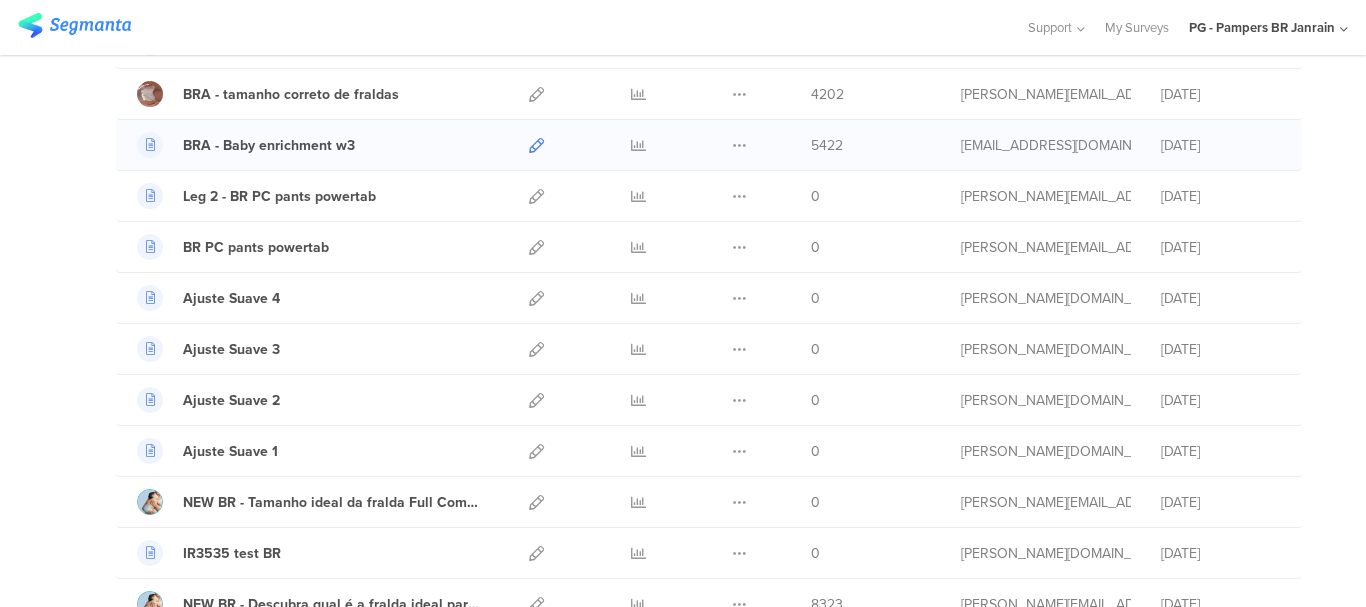 click at bounding box center (536, 145) 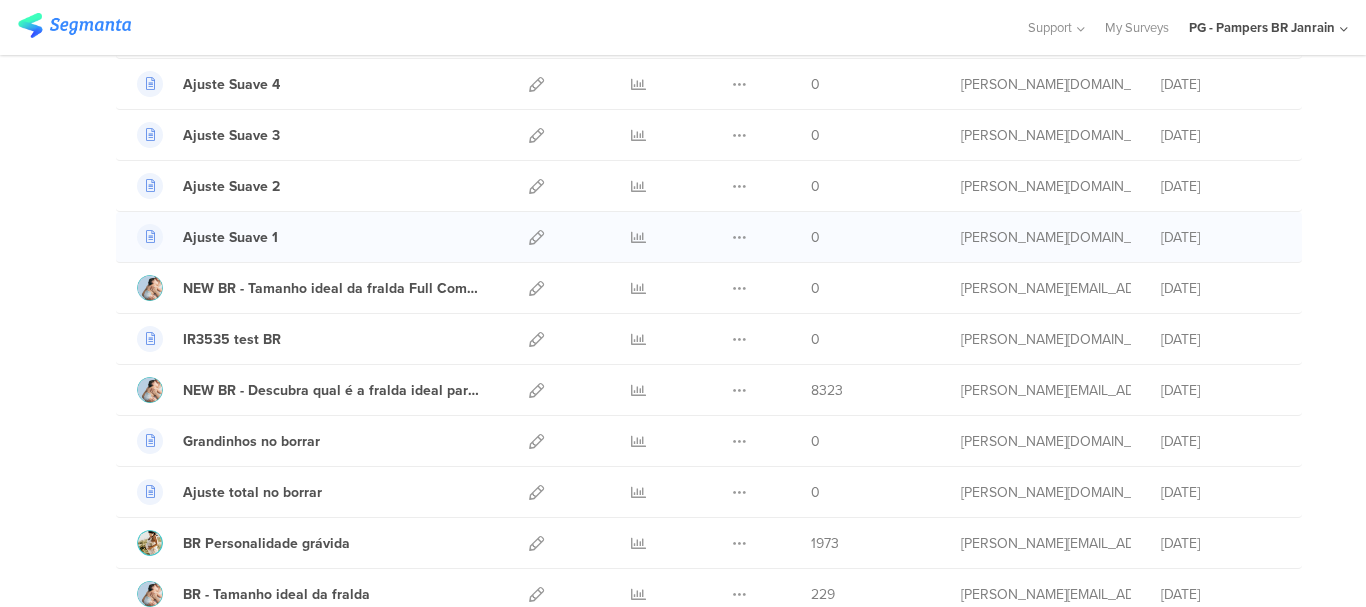 scroll, scrollTop: 600, scrollLeft: 0, axis: vertical 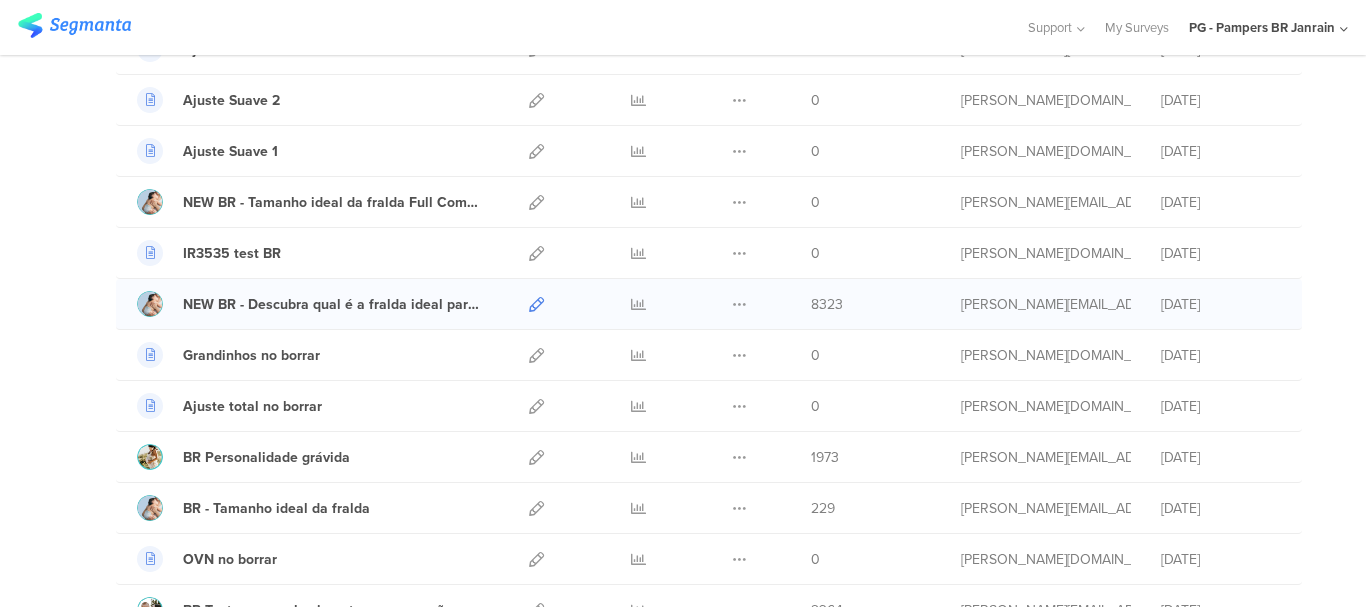 click at bounding box center [536, 304] 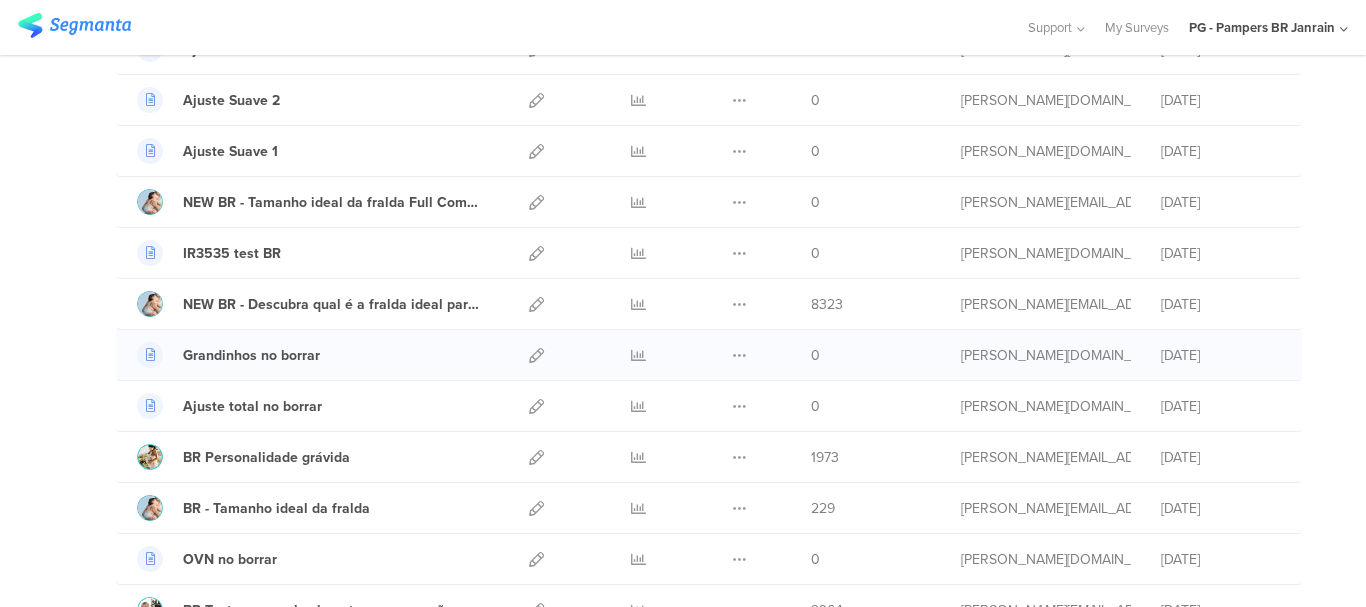 scroll, scrollTop: 700, scrollLeft: 0, axis: vertical 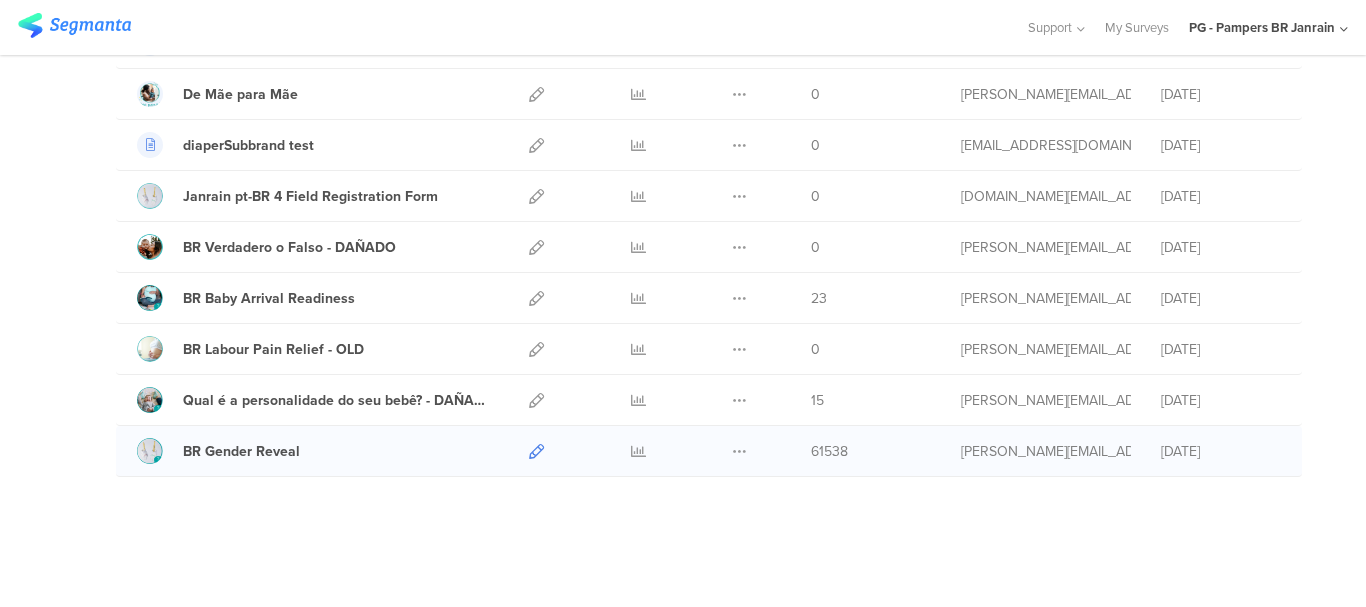 click at bounding box center (536, 451) 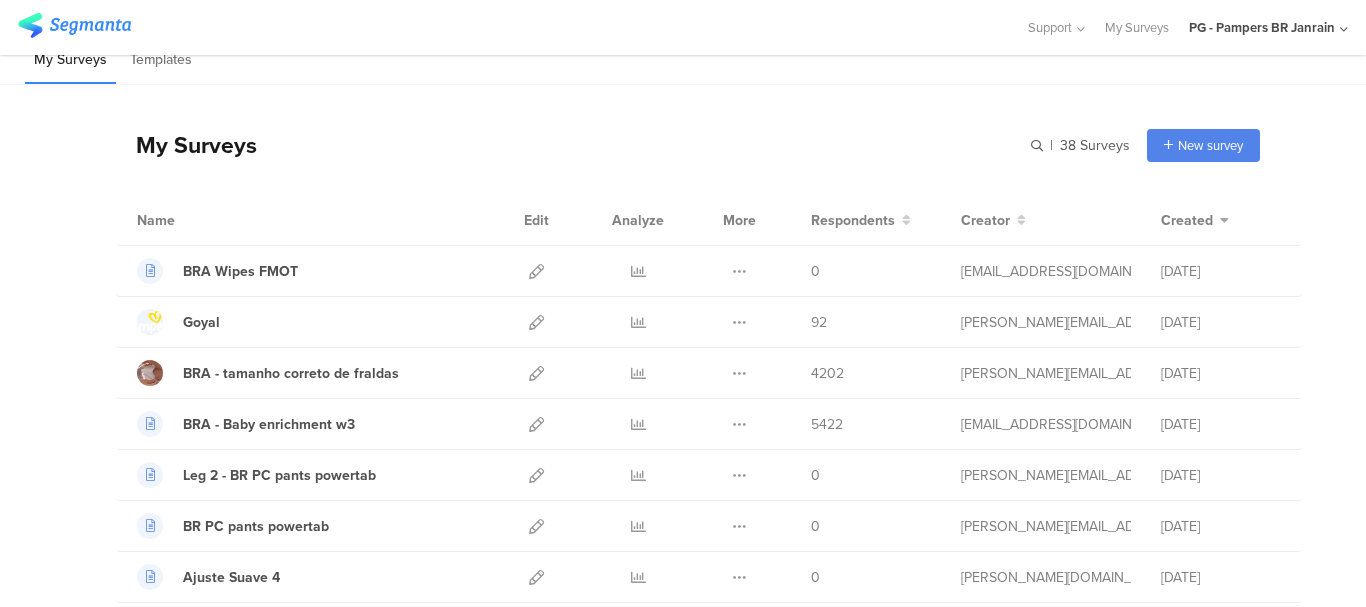 scroll, scrollTop: 0, scrollLeft: 0, axis: both 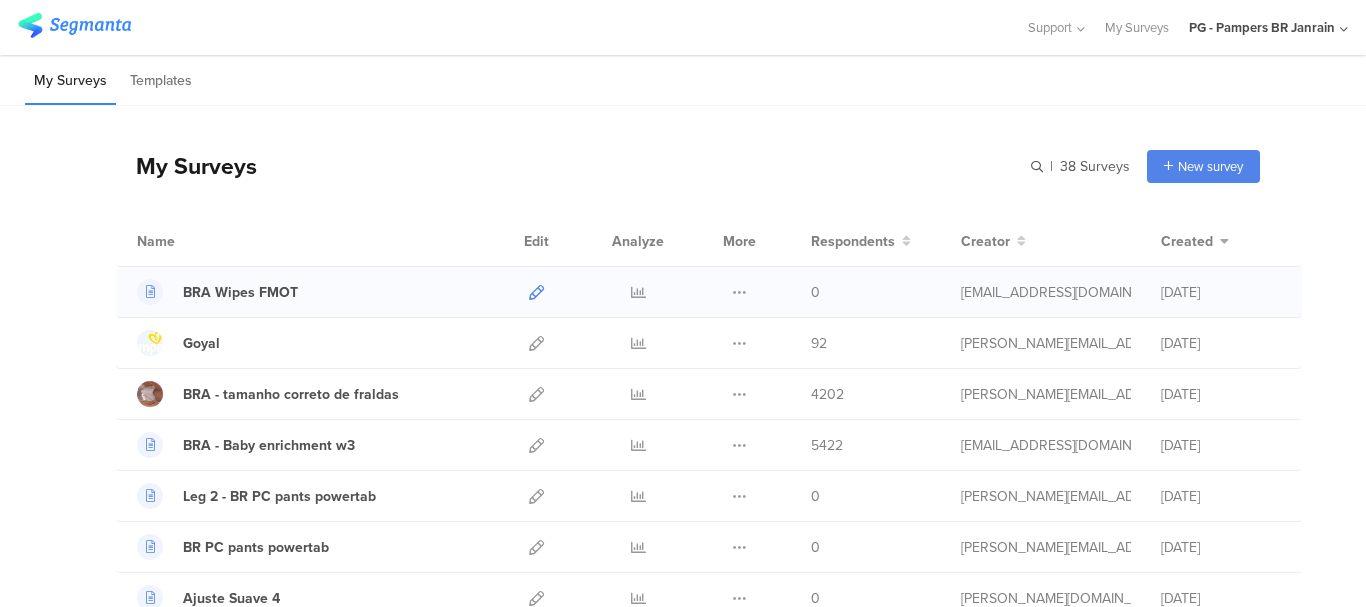 click at bounding box center (536, 292) 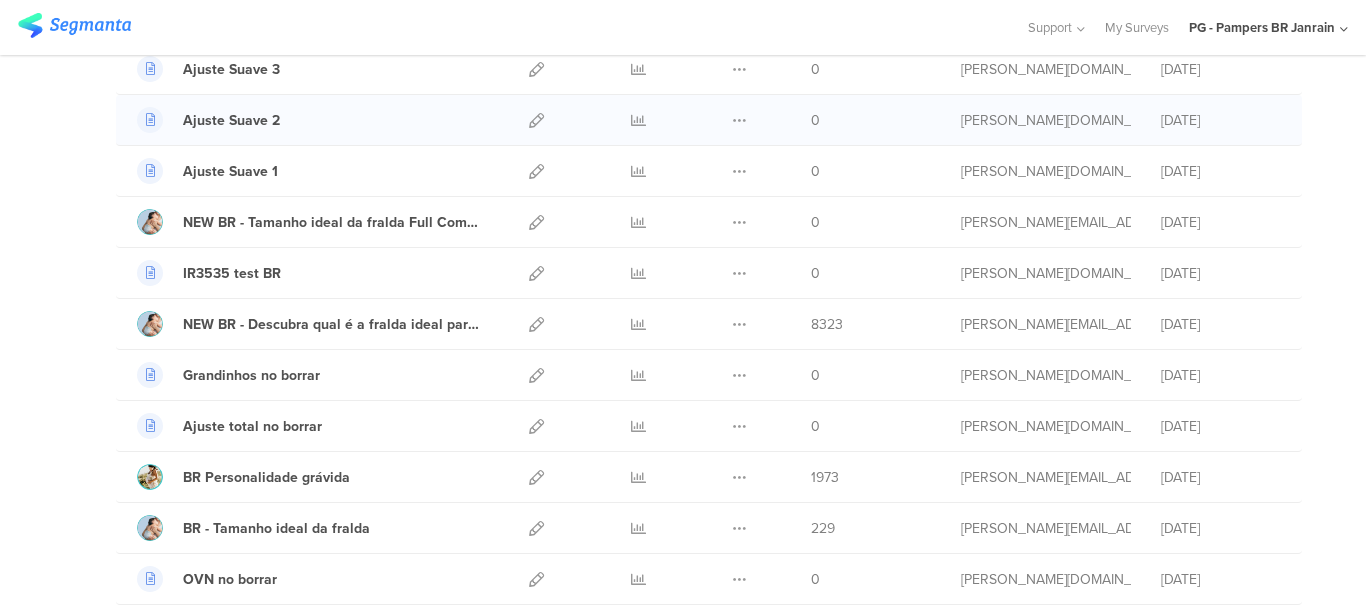 scroll, scrollTop: 600, scrollLeft: 0, axis: vertical 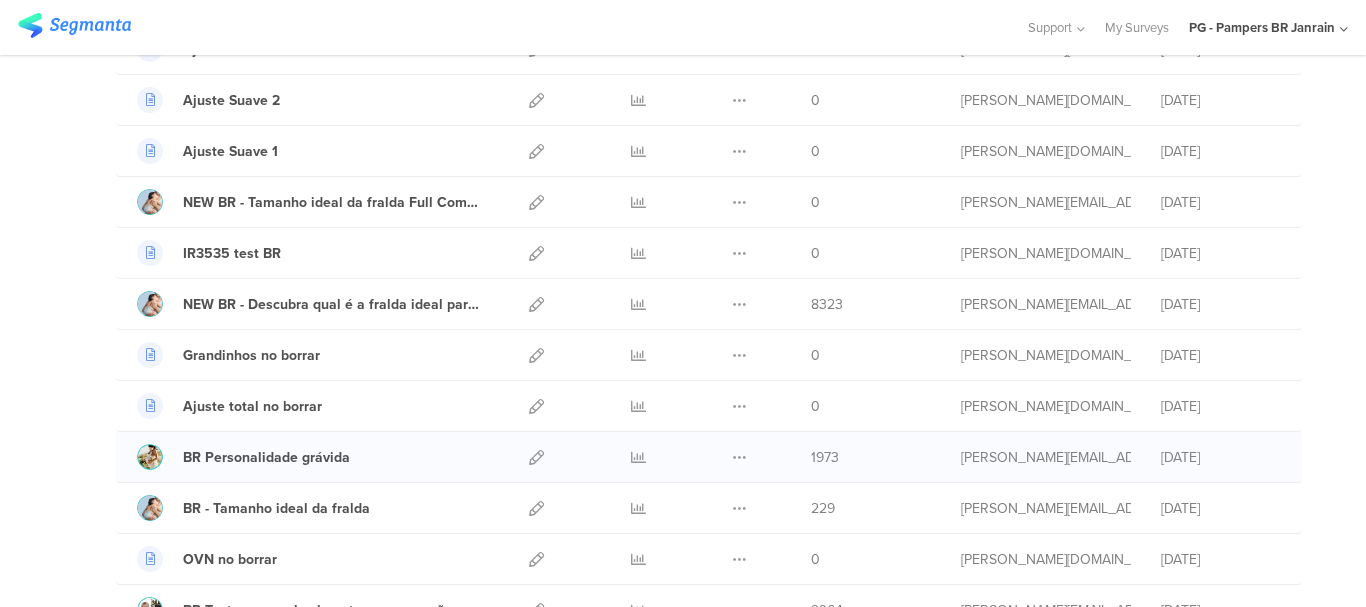 click at bounding box center (536, 457) 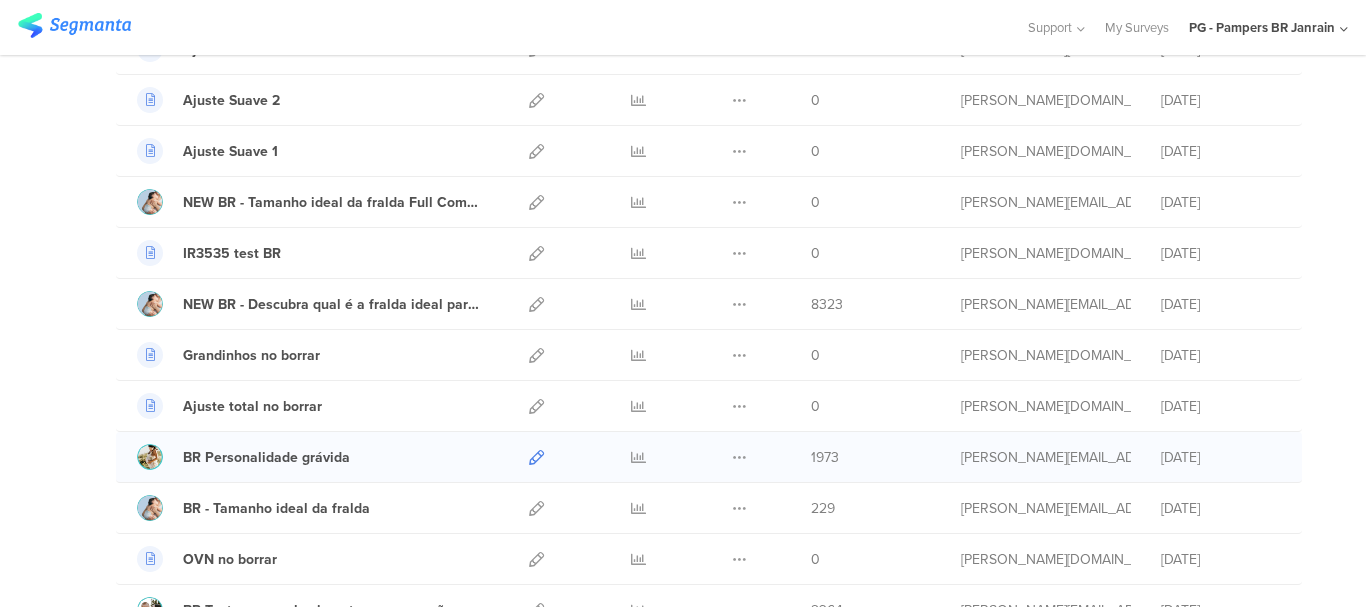 click at bounding box center [536, 457] 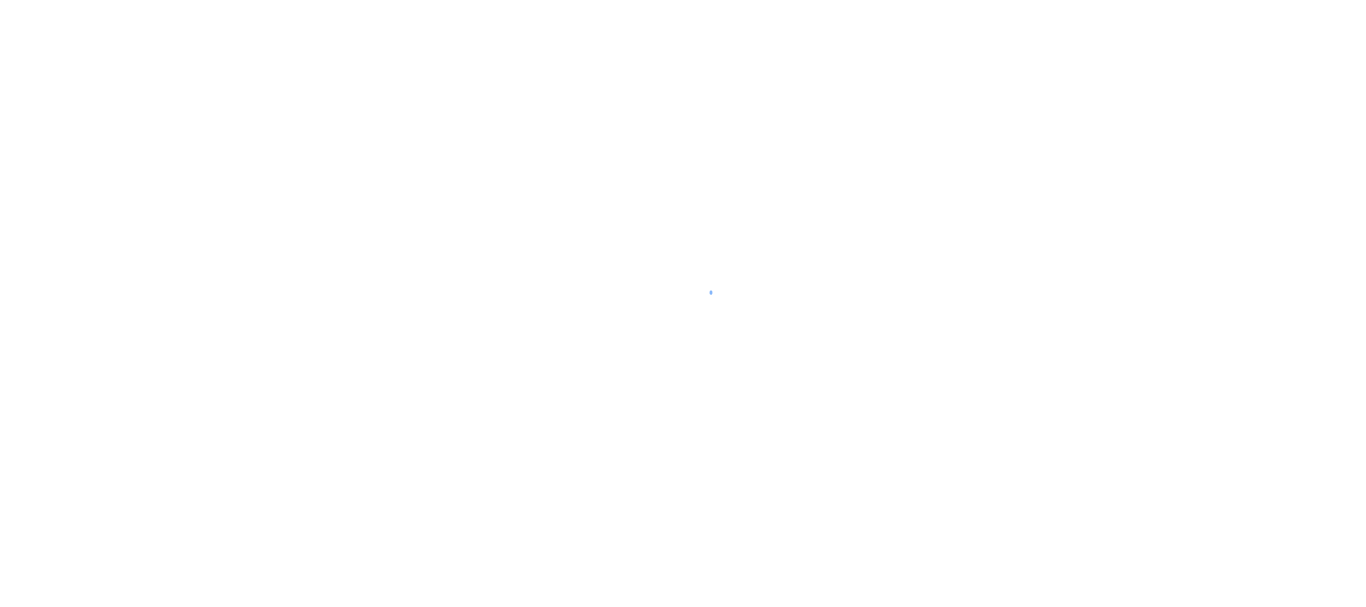 scroll, scrollTop: 0, scrollLeft: 0, axis: both 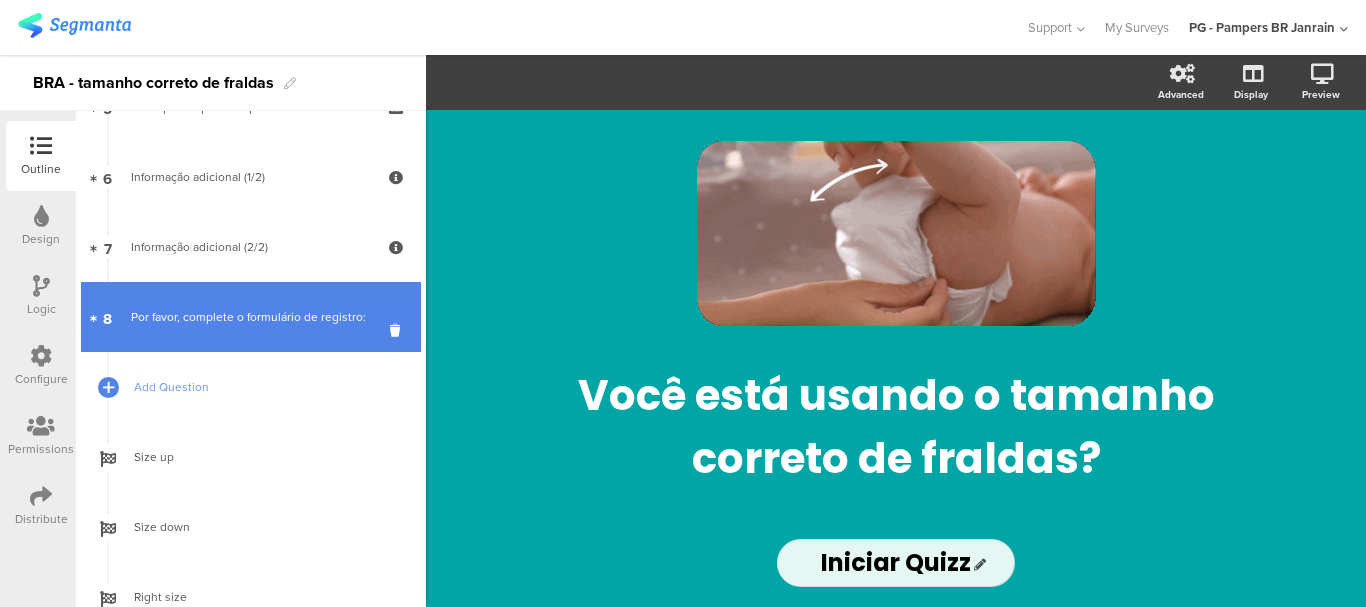 click on "8
Por favor, complete o formulário de registro:" at bounding box center [251, 317] 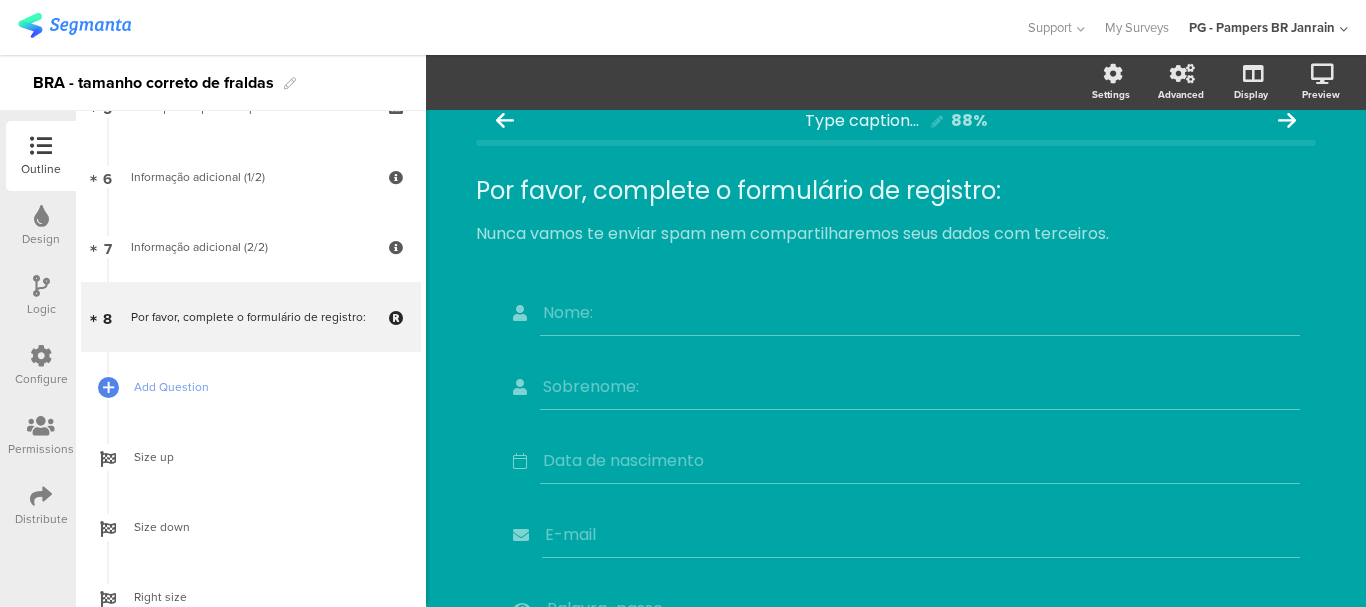 scroll, scrollTop: 447, scrollLeft: 0, axis: vertical 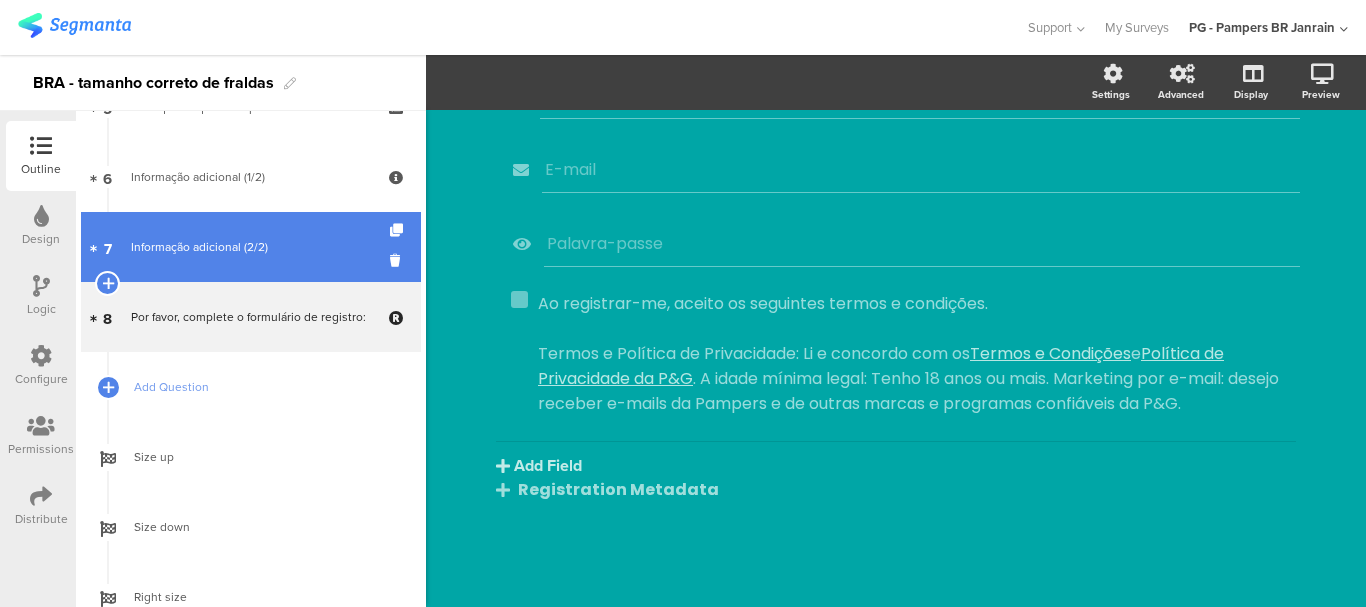 click on "Informação adicional (2/2)" at bounding box center [250, 247] 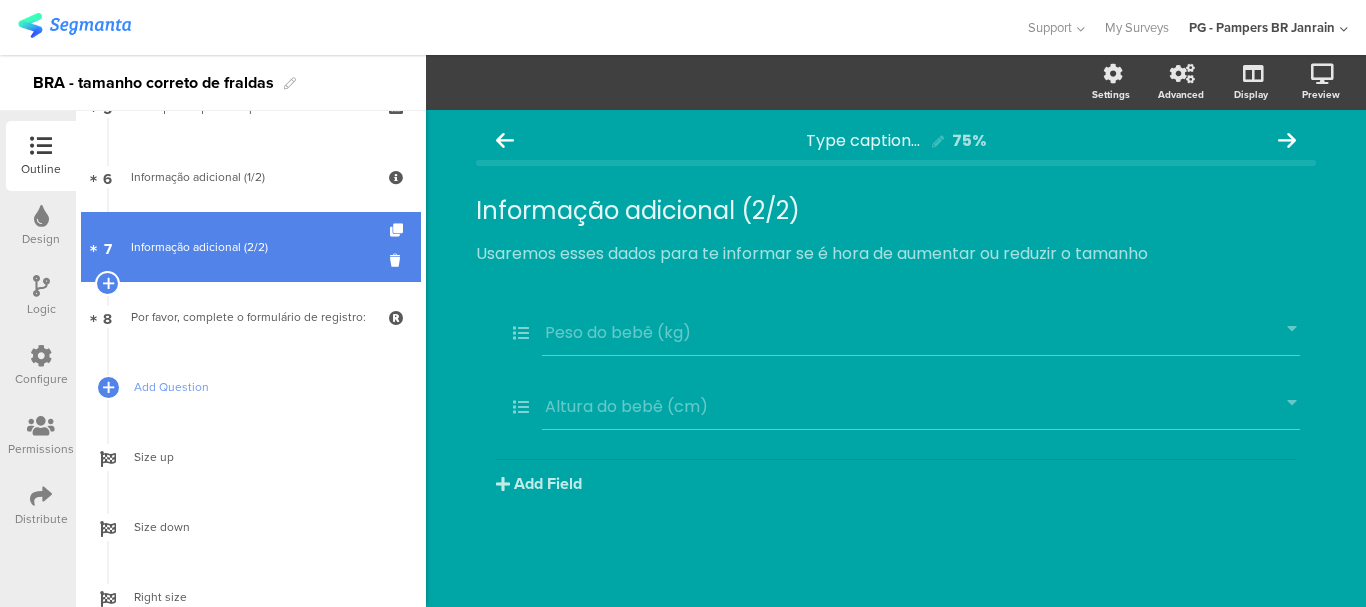 scroll, scrollTop: 0, scrollLeft: 0, axis: both 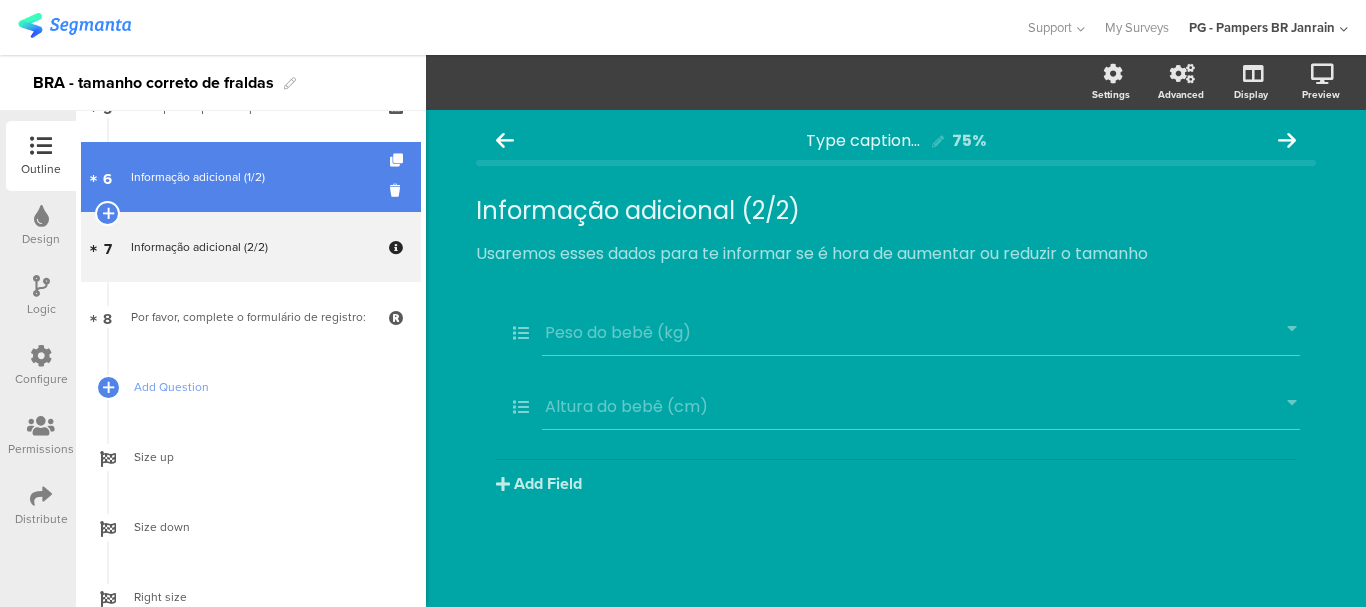 click on "6
Informação adicional (1/2)" at bounding box center [251, 177] 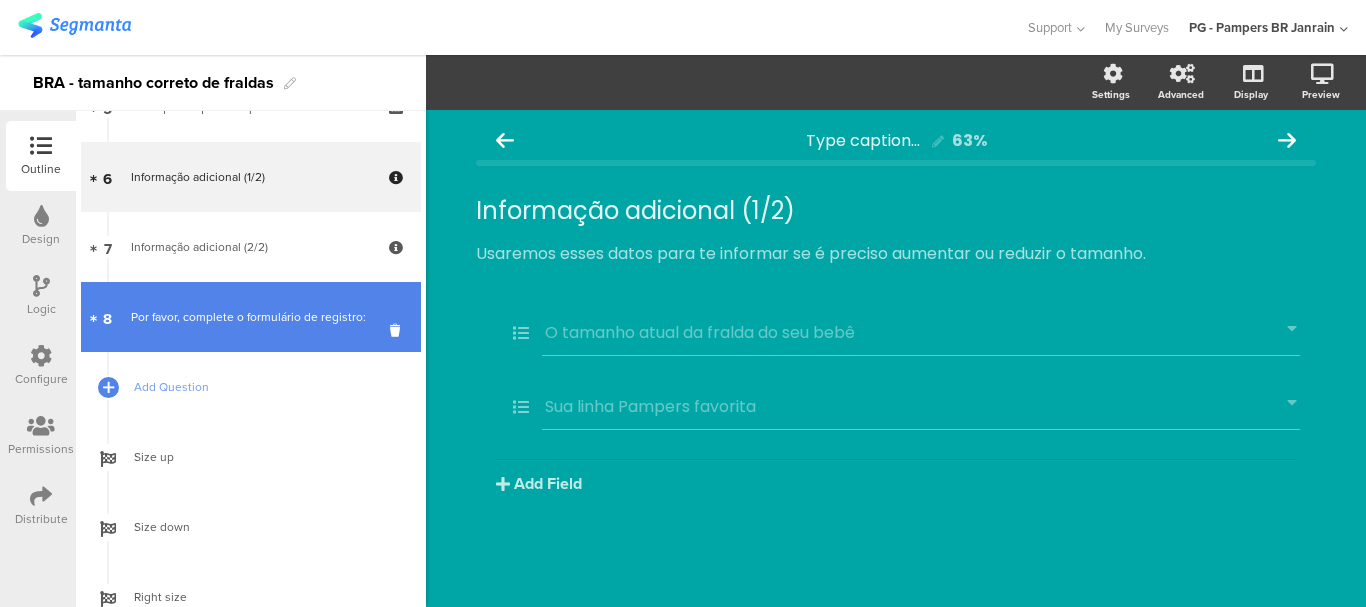 click on "Por favor, complete o formulário de registro:" at bounding box center (250, 317) 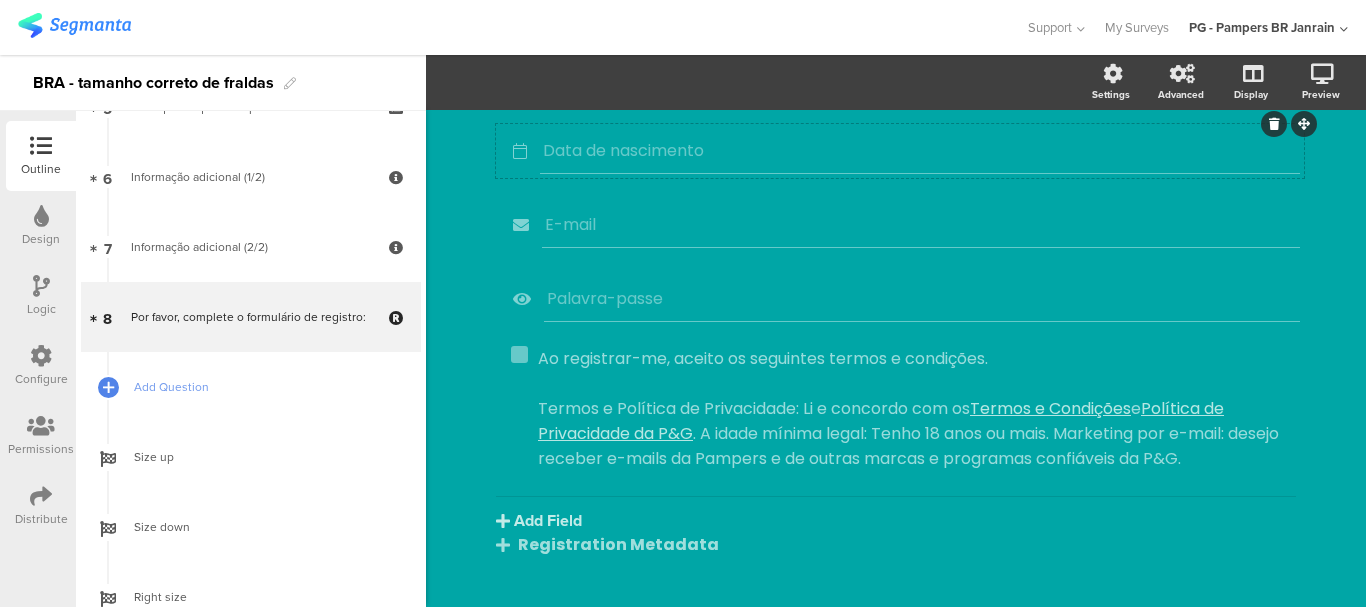 scroll, scrollTop: 447, scrollLeft: 0, axis: vertical 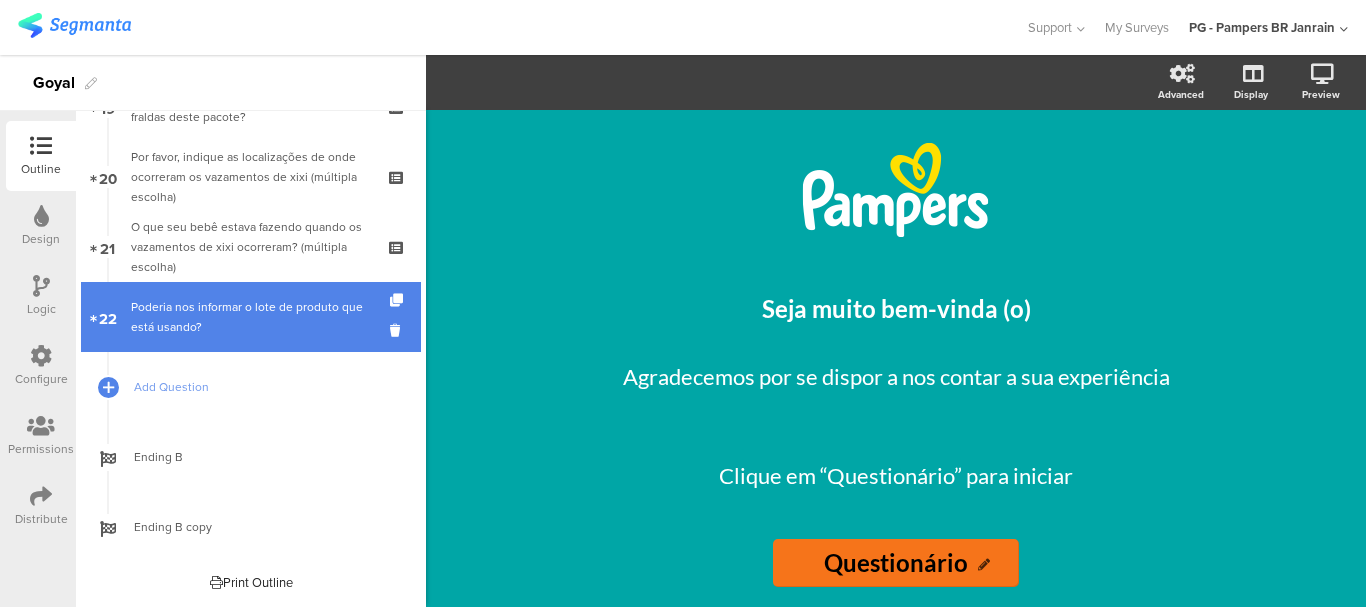 click on "Poderia nos informar o lote de produto que está usando?" at bounding box center [254, 317] 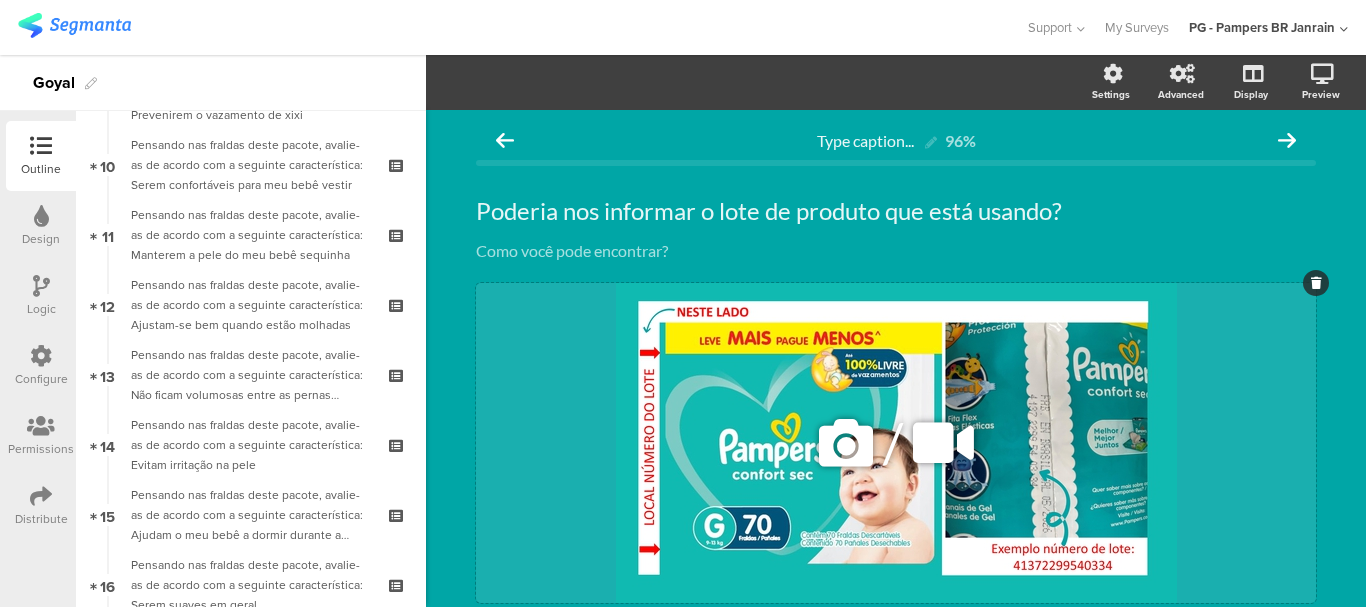 scroll, scrollTop: 579, scrollLeft: 0, axis: vertical 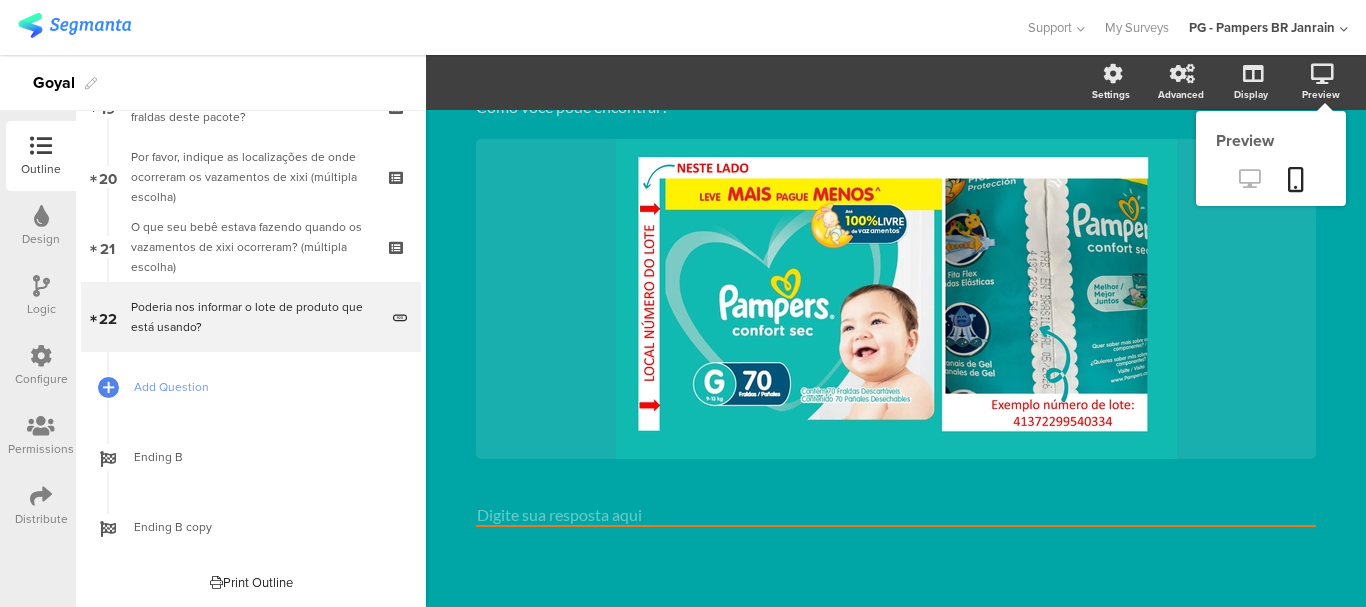 click 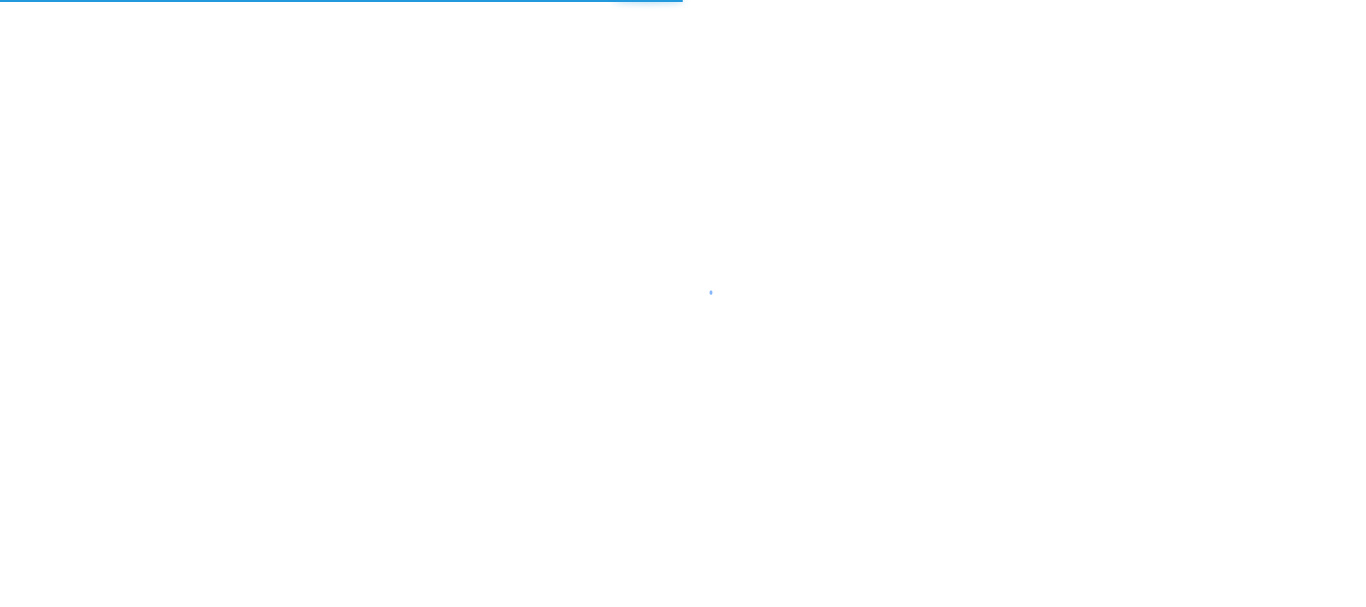 scroll, scrollTop: 0, scrollLeft: 0, axis: both 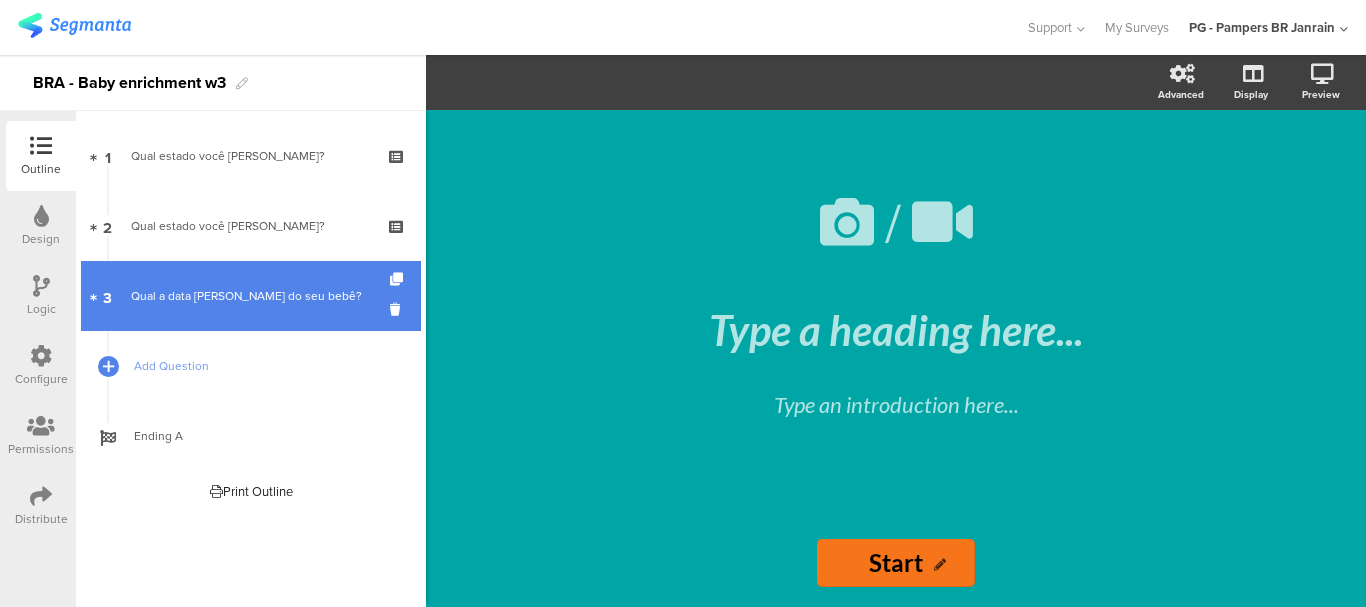 click on "Qual a data de Nascimento do seu bebê?" at bounding box center [250, 296] 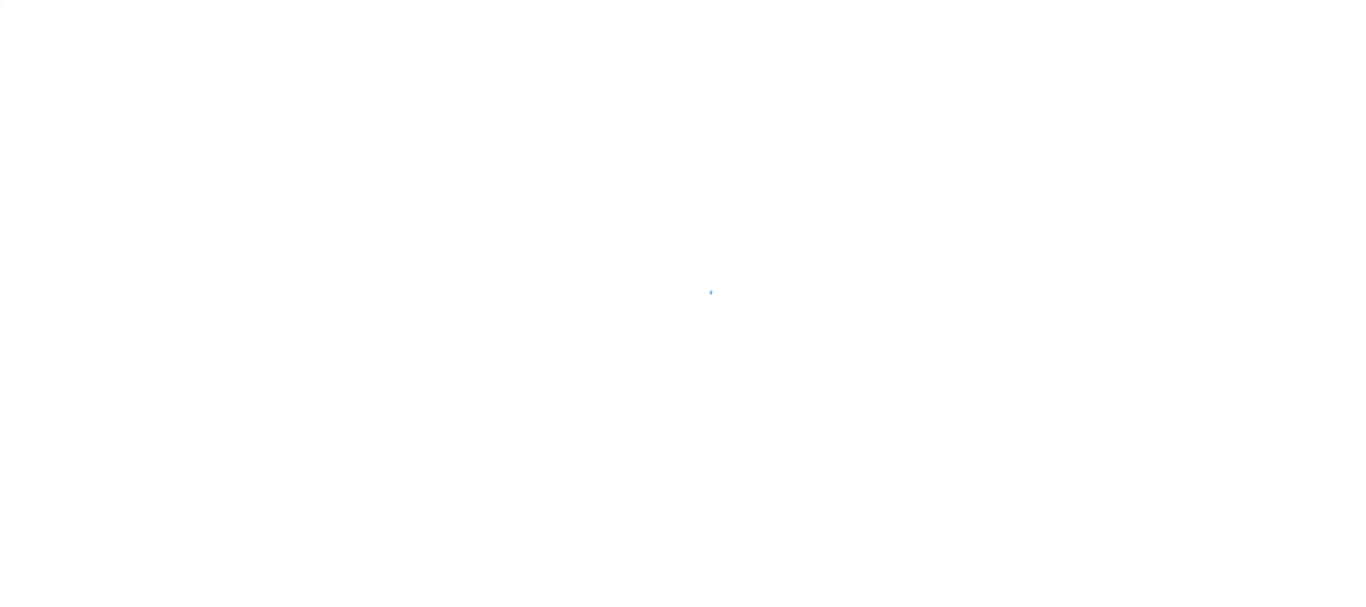 scroll, scrollTop: 0, scrollLeft: 0, axis: both 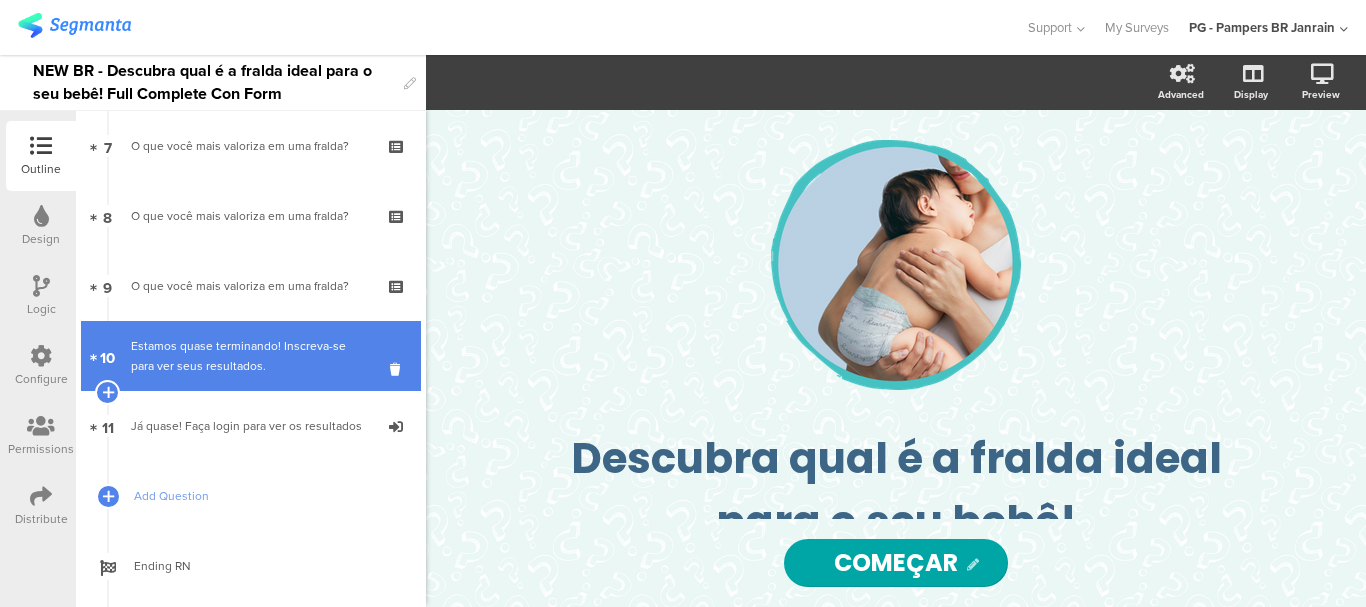 click on "Estamos quase terminando! Inscreva-se para ver seus resultados." at bounding box center [250, 356] 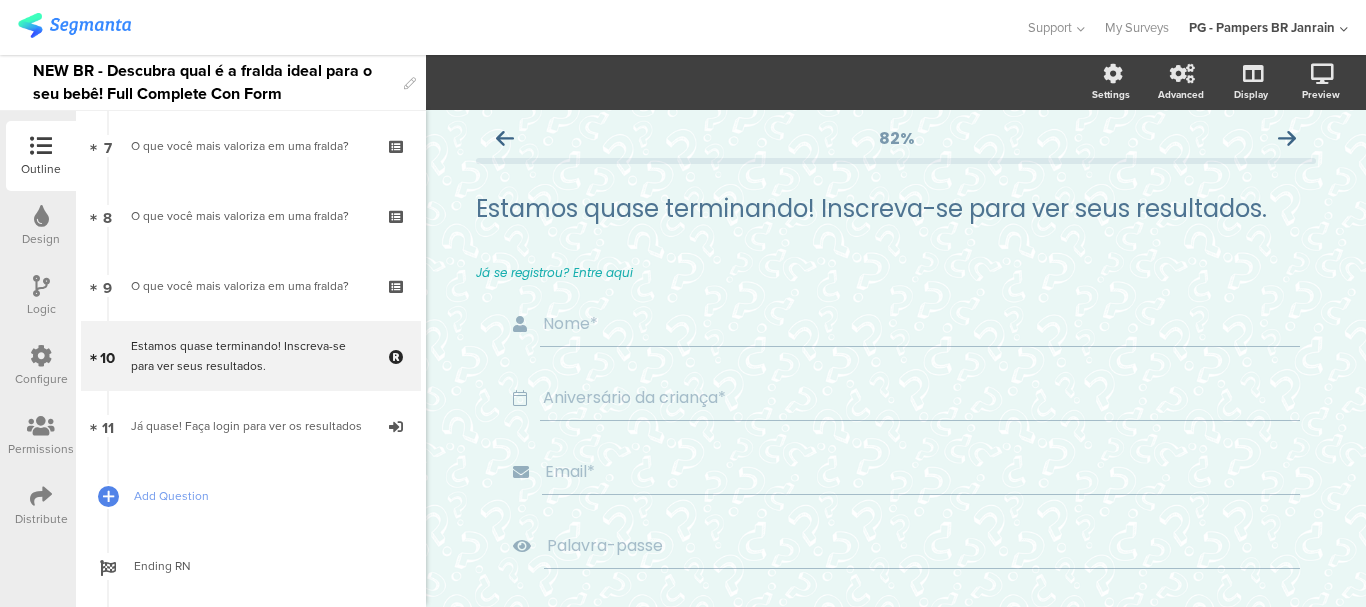 scroll, scrollTop: 0, scrollLeft: 0, axis: both 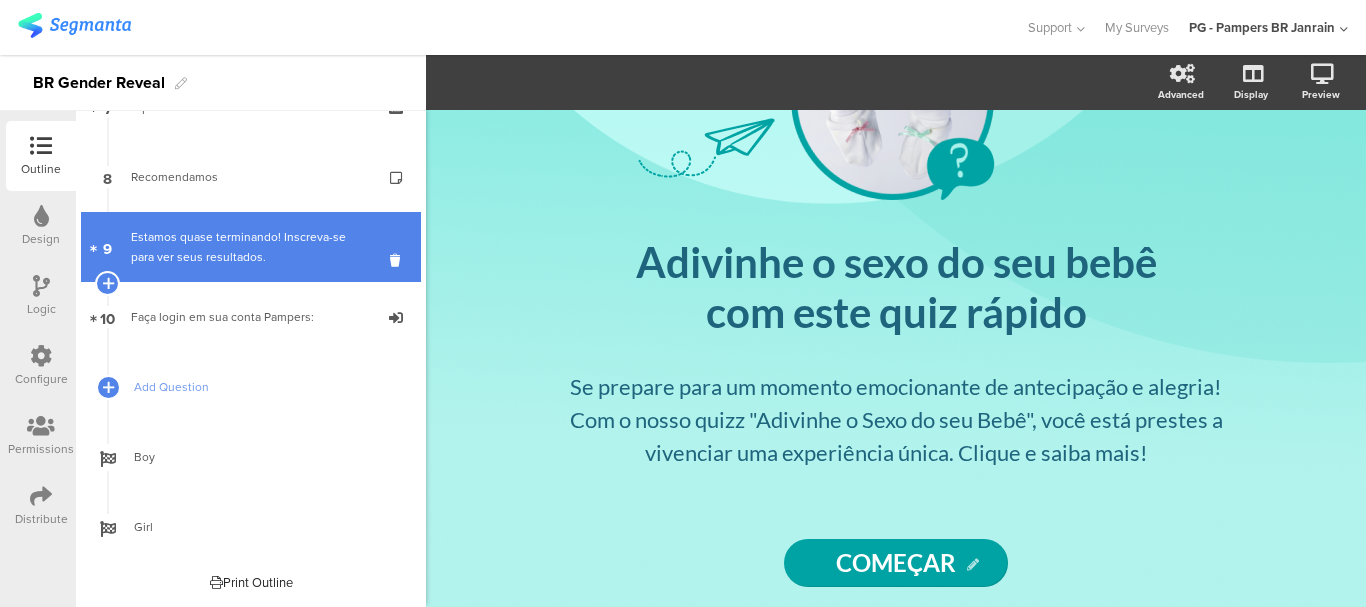 click on "Estamos quase terminando! Inscreva-se para ver seus resultados." at bounding box center (250, 247) 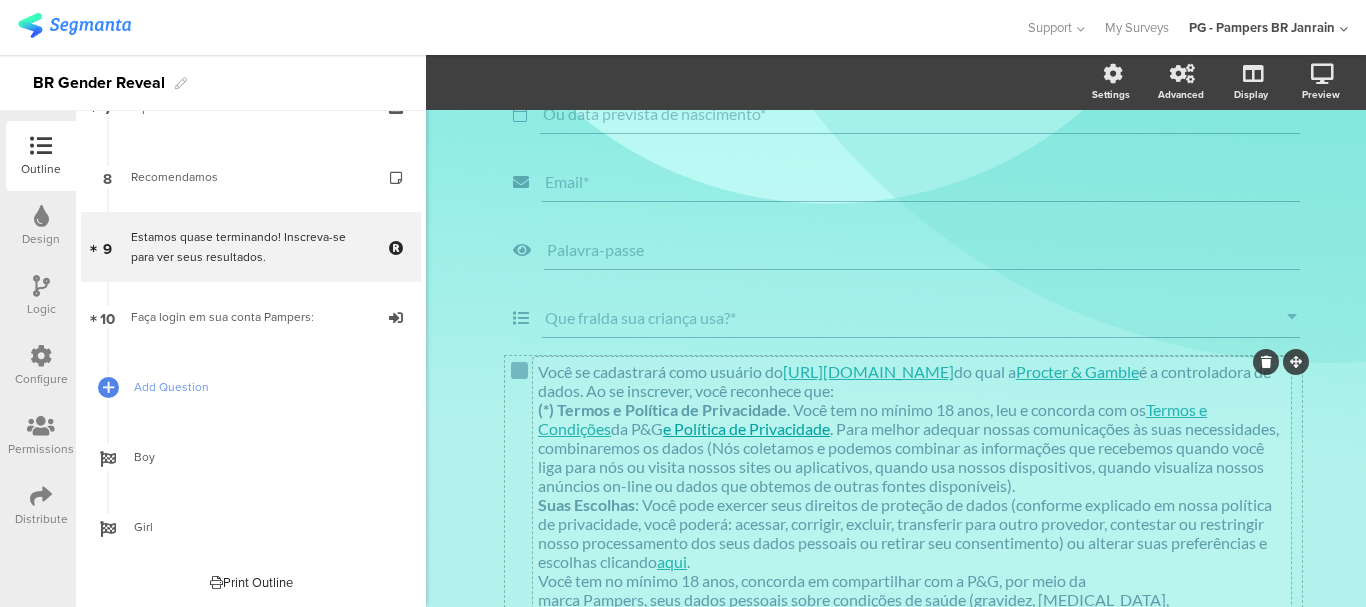 scroll, scrollTop: 266, scrollLeft: 0, axis: vertical 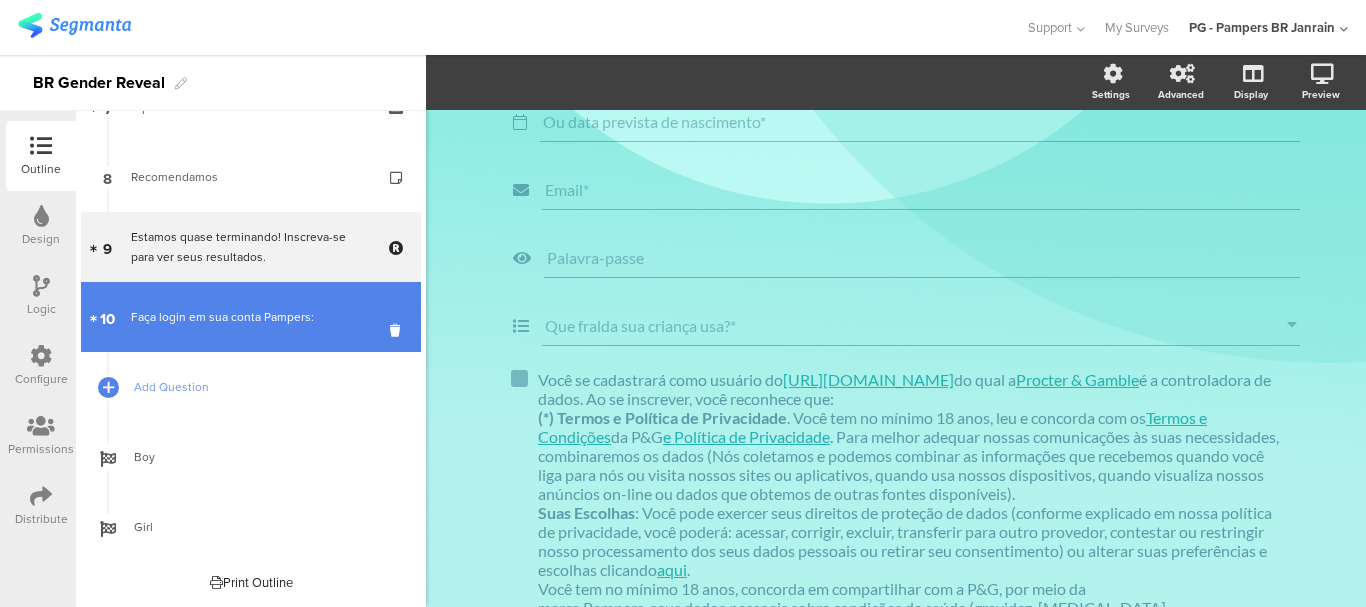 click on "Faça login em sua conta Pampers:" at bounding box center (250, 317) 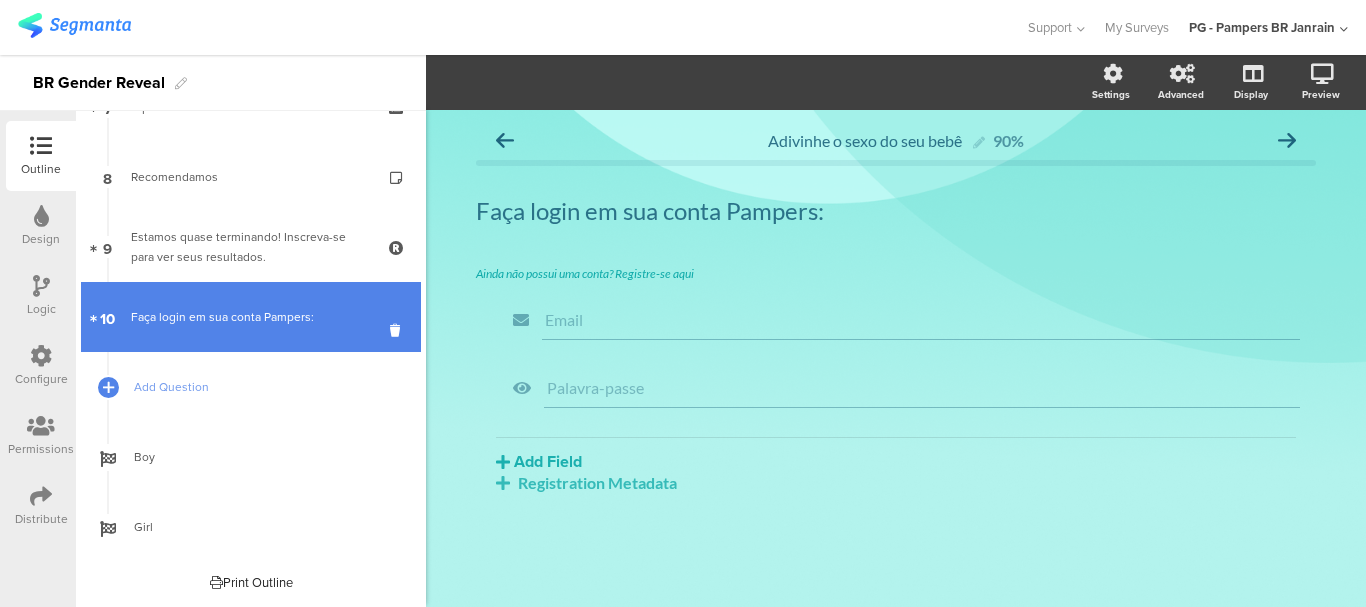 scroll, scrollTop: 0, scrollLeft: 0, axis: both 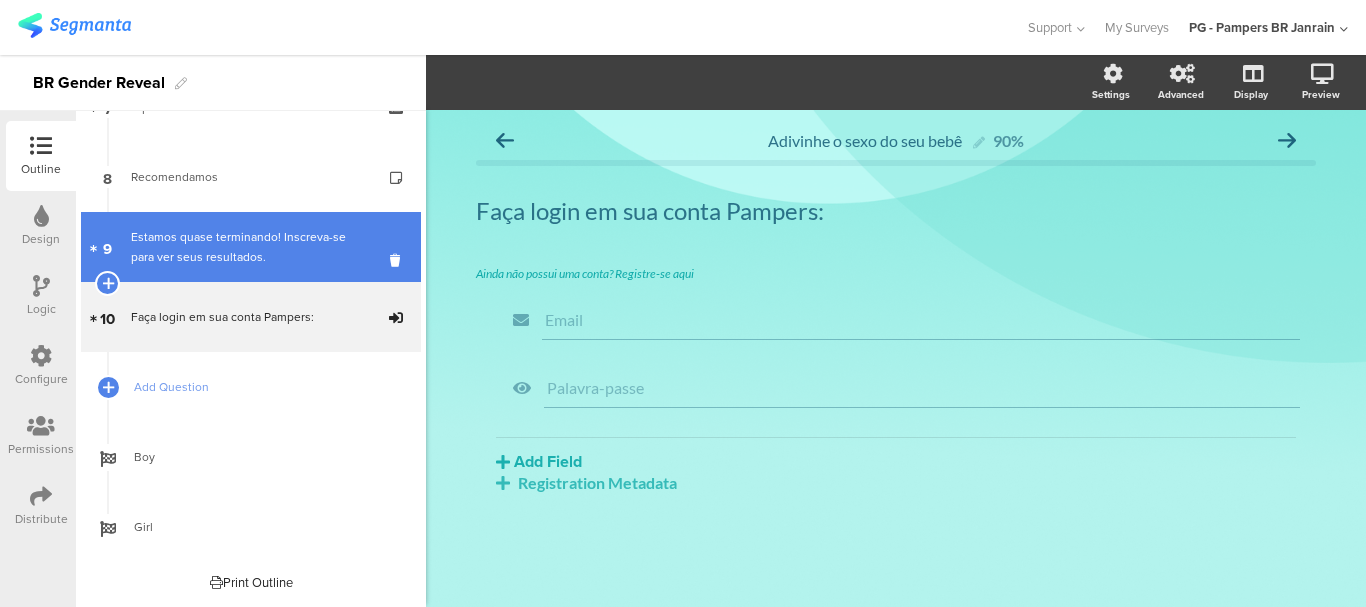 click on "Estamos quase terminando! Inscreva-se para ver seus resultados." at bounding box center (250, 247) 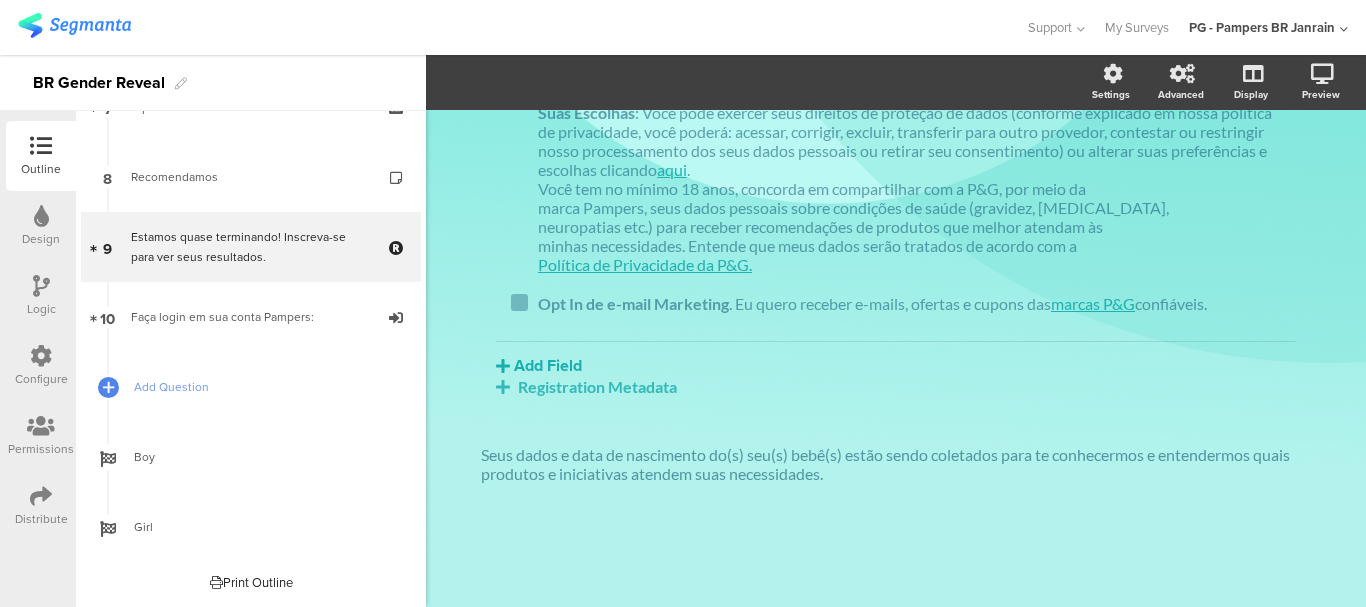 scroll, scrollTop: 466, scrollLeft: 0, axis: vertical 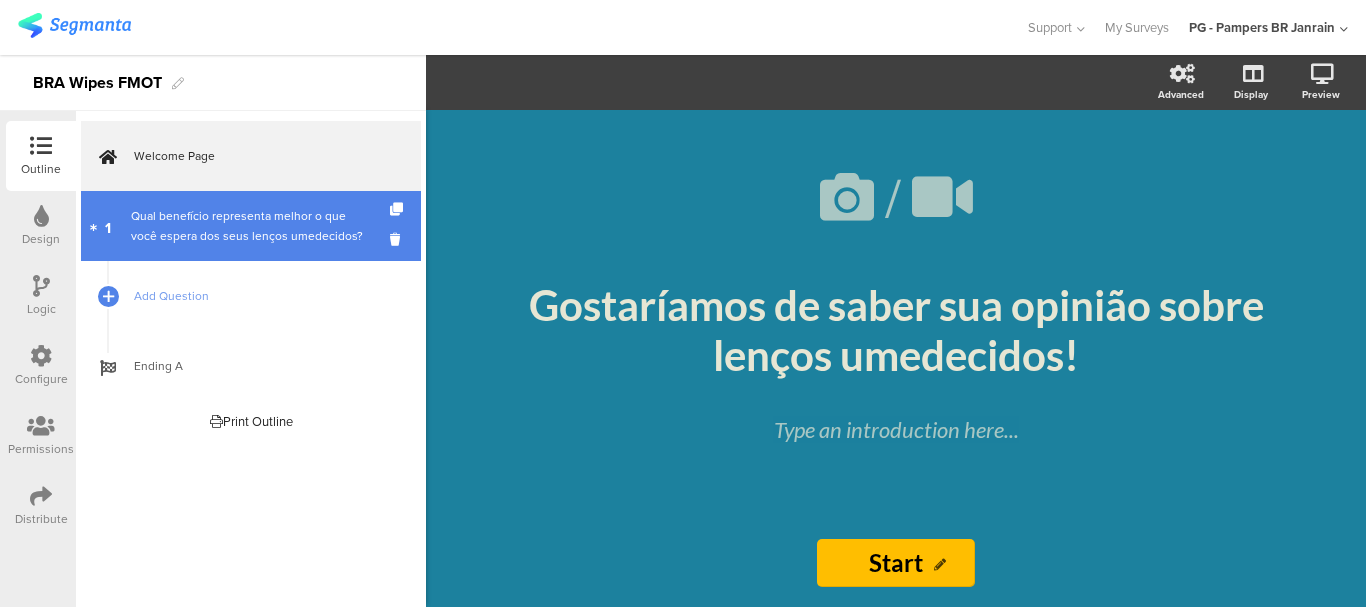 click on "Qual benefício representa melhor o que você espera dos seus lenços umedecidos?" at bounding box center [250, 226] 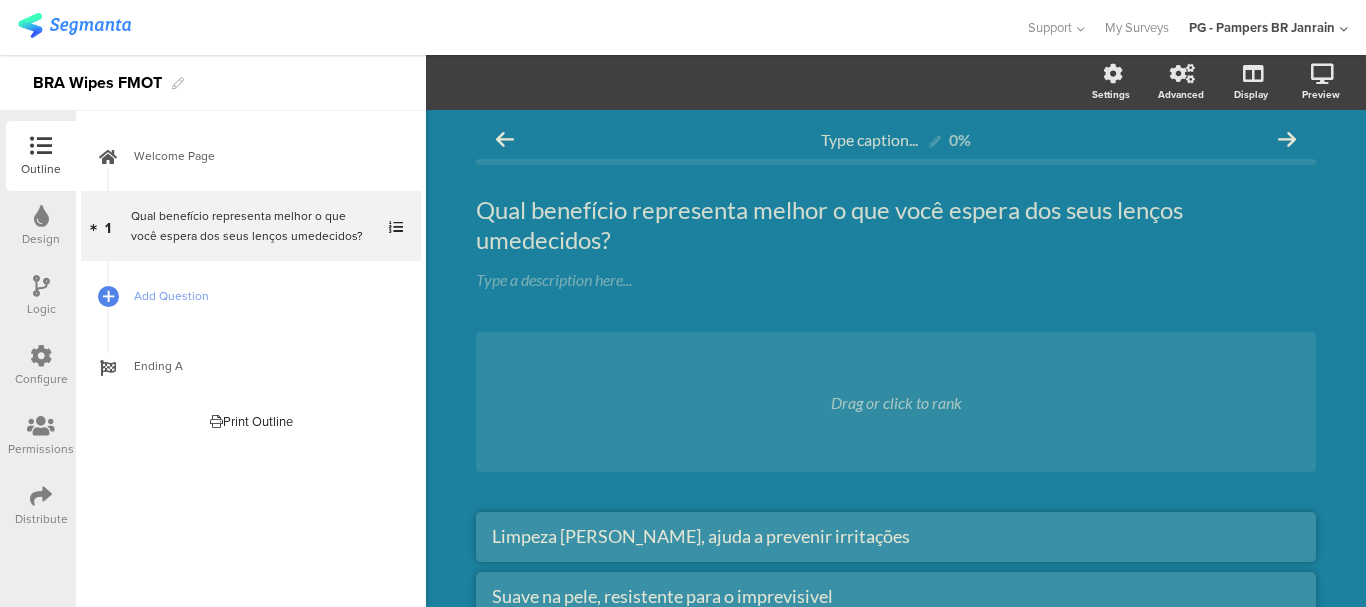 scroll, scrollTop: 0, scrollLeft: 0, axis: both 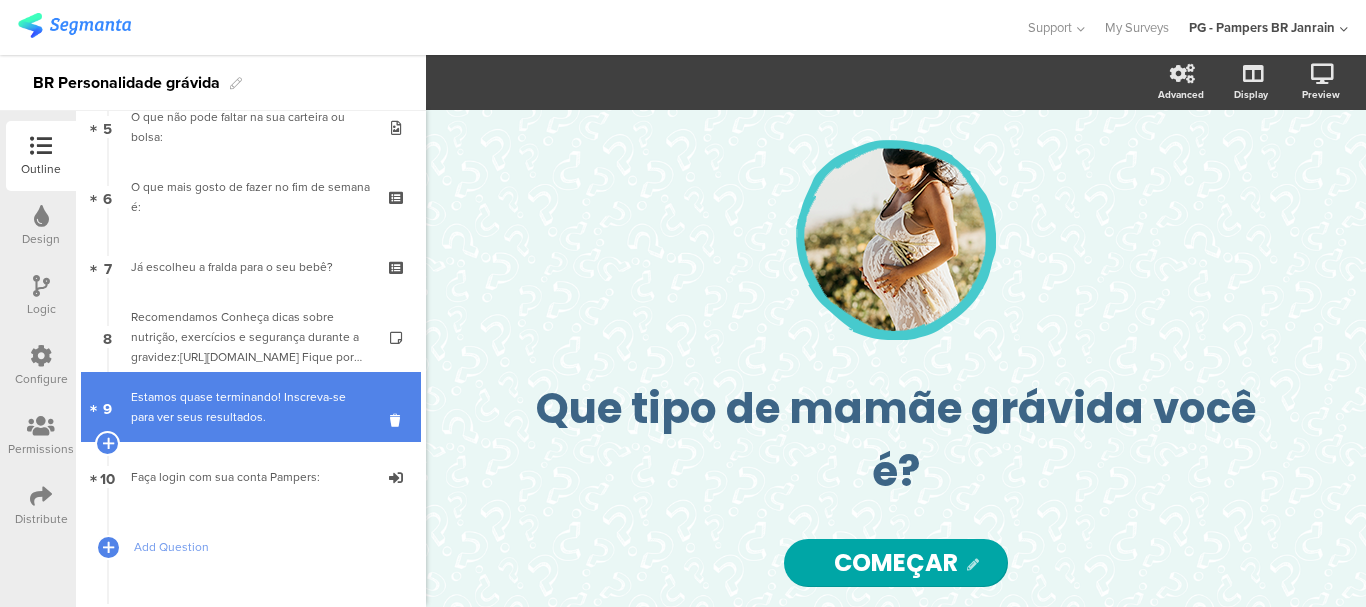 click on "Estamos quase terminando! Inscreva-se para ver seus resultados." at bounding box center (250, 407) 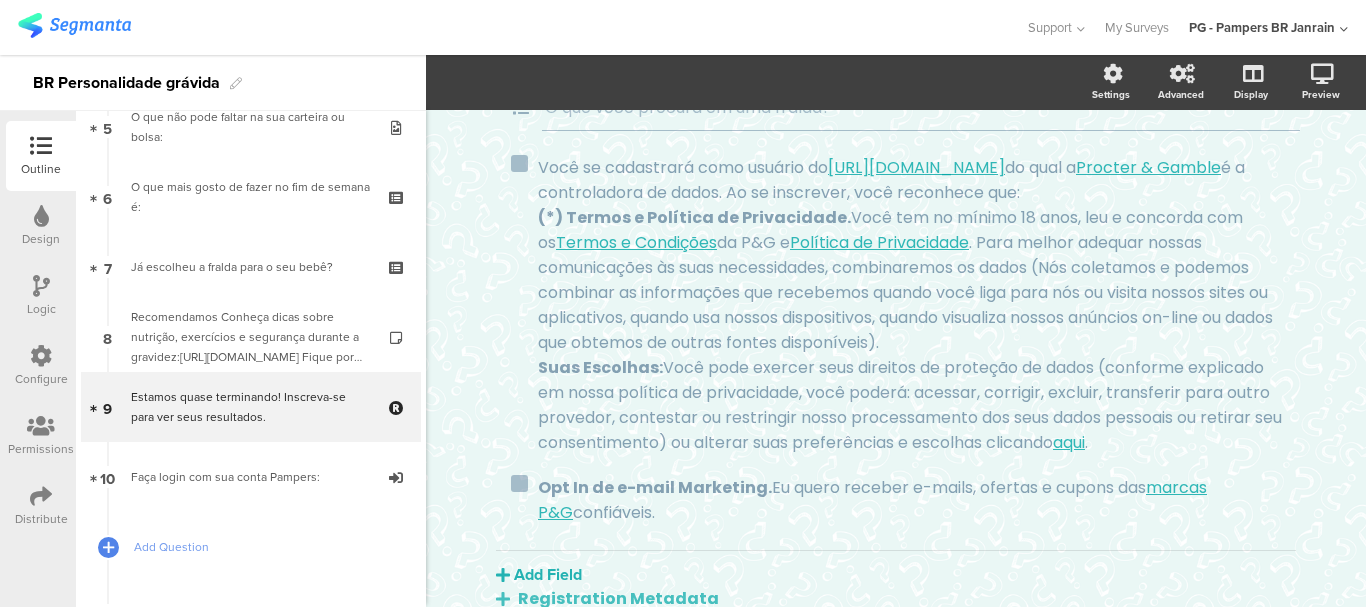 scroll, scrollTop: 600, scrollLeft: 0, axis: vertical 